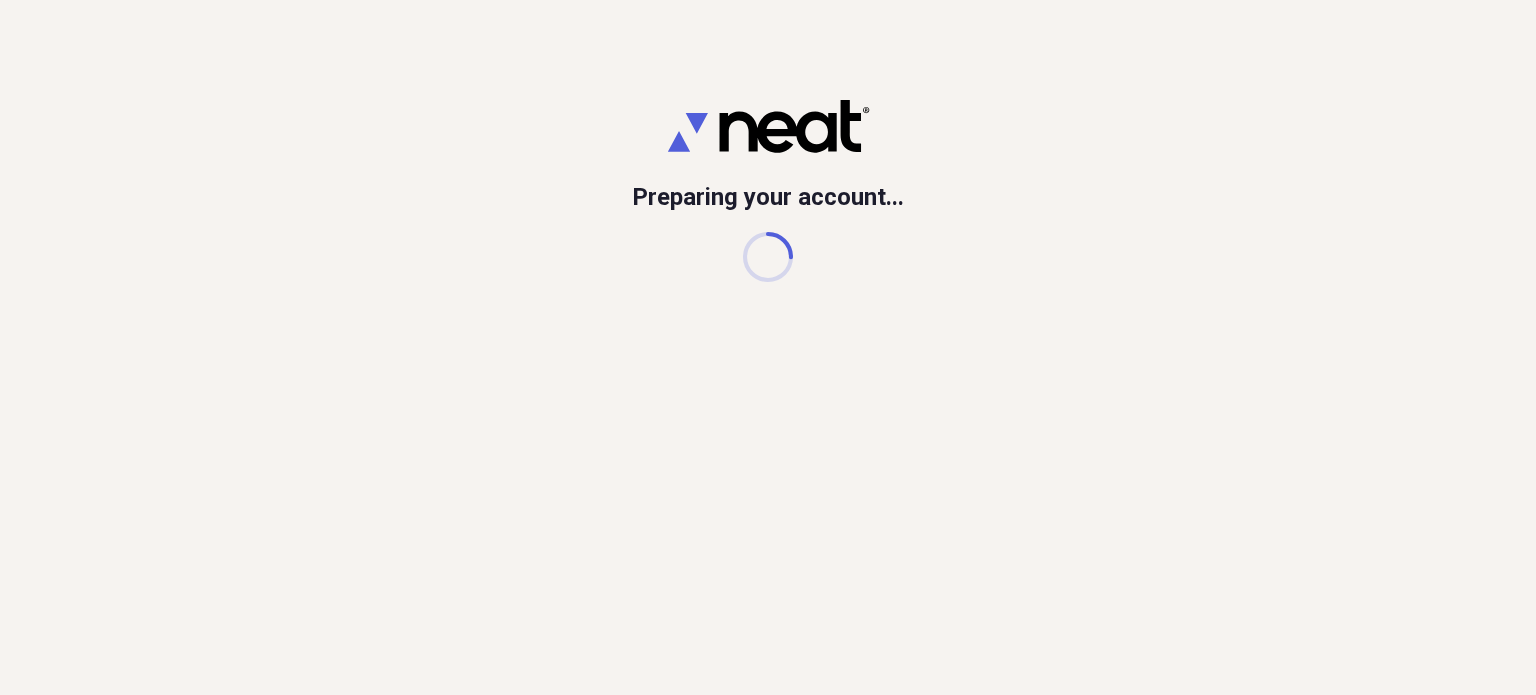 scroll, scrollTop: 0, scrollLeft: 0, axis: both 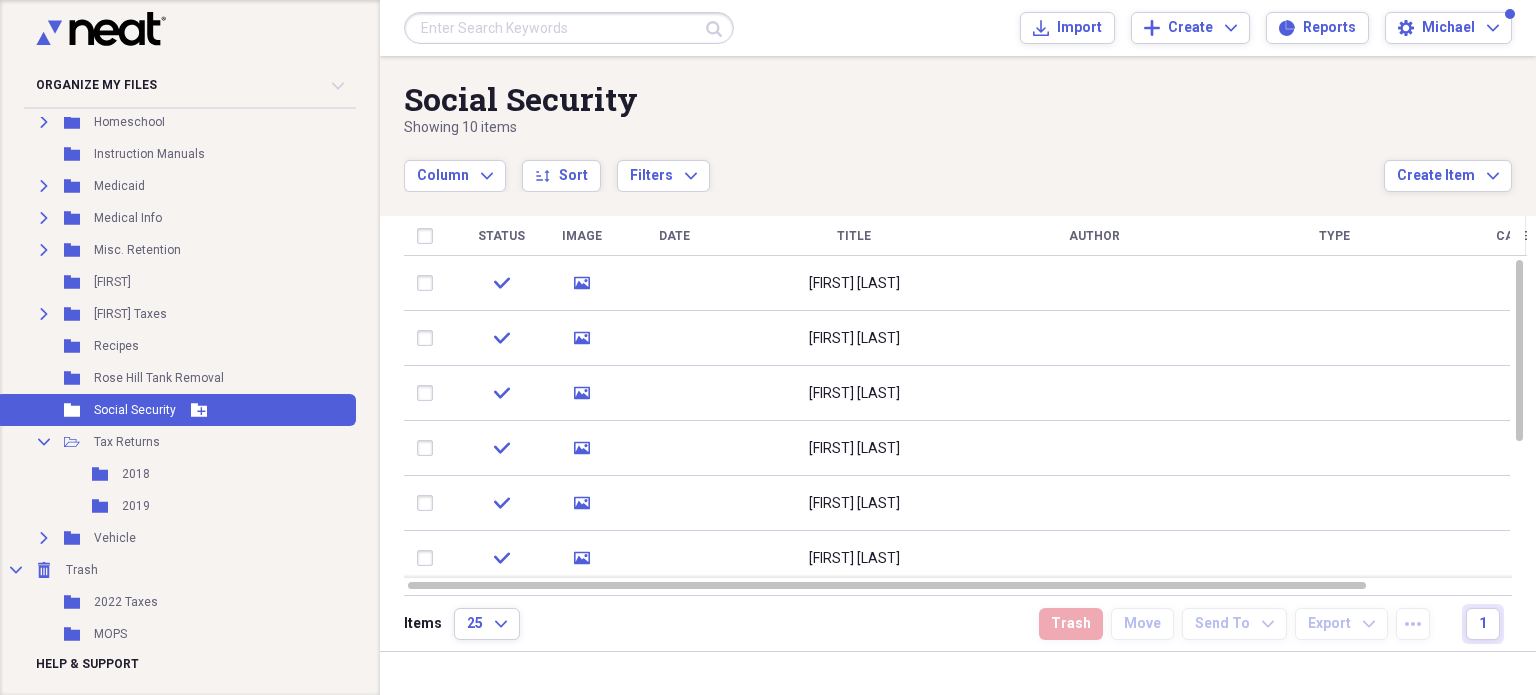 click on "Folder Social Security Add Folder" at bounding box center [176, 410] 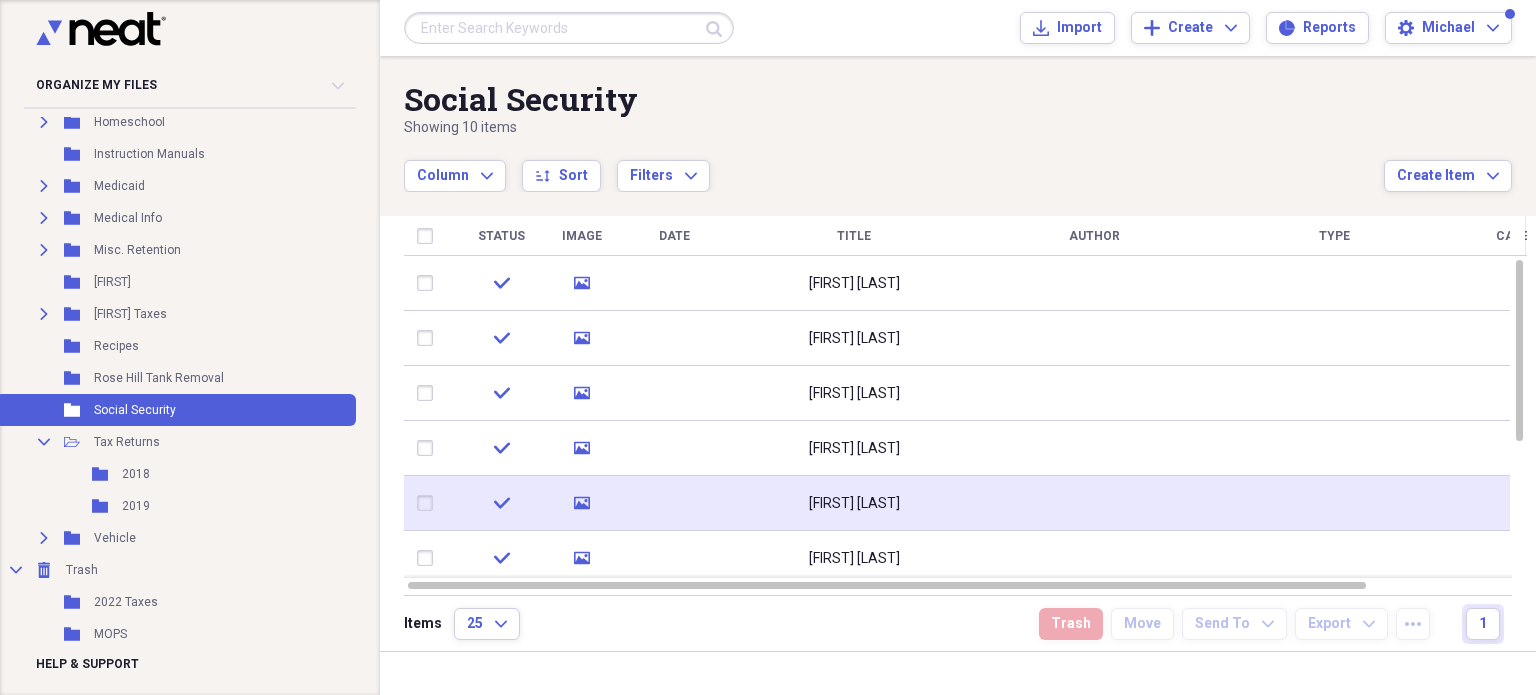 click on "[FIRST] [LAST]" at bounding box center [854, 504] 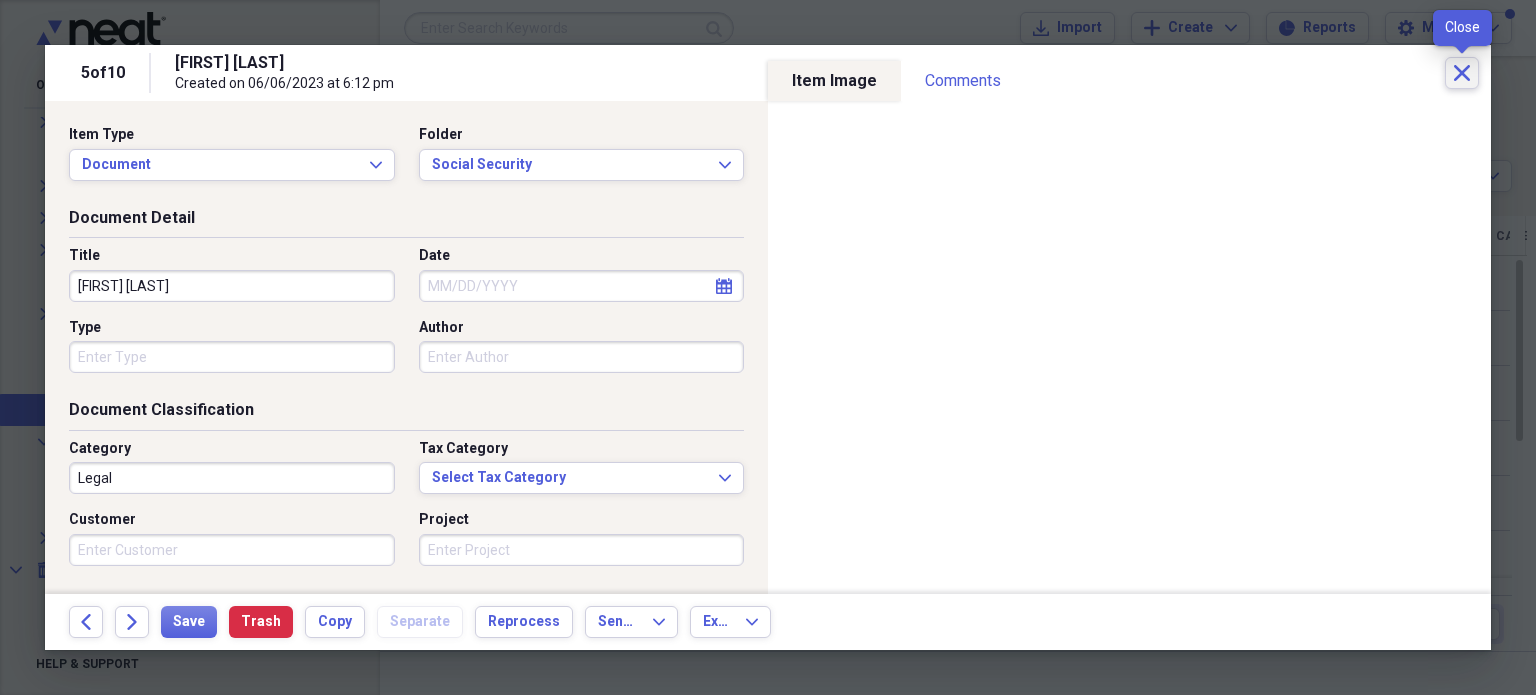 click on "Close" at bounding box center [1462, 73] 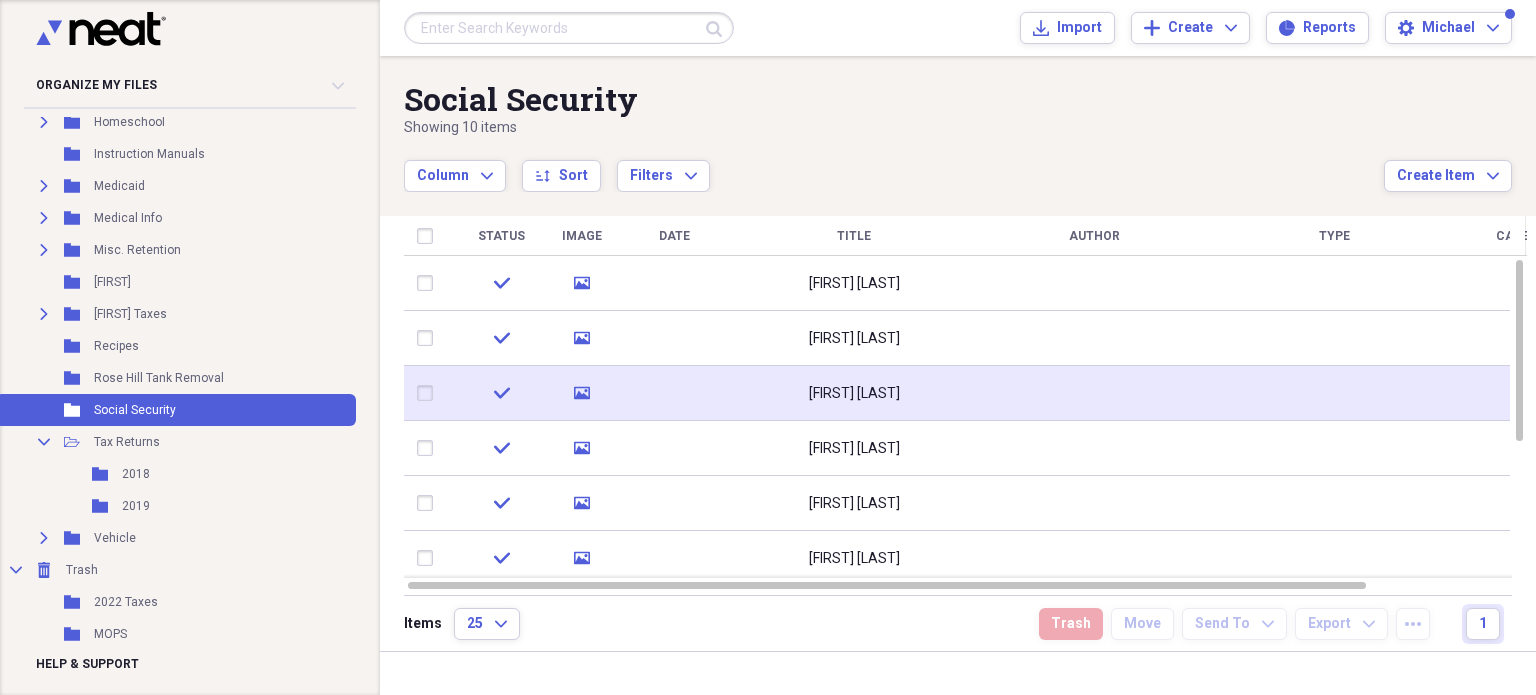 click on "[FIRST] [LAST]" at bounding box center [854, 393] 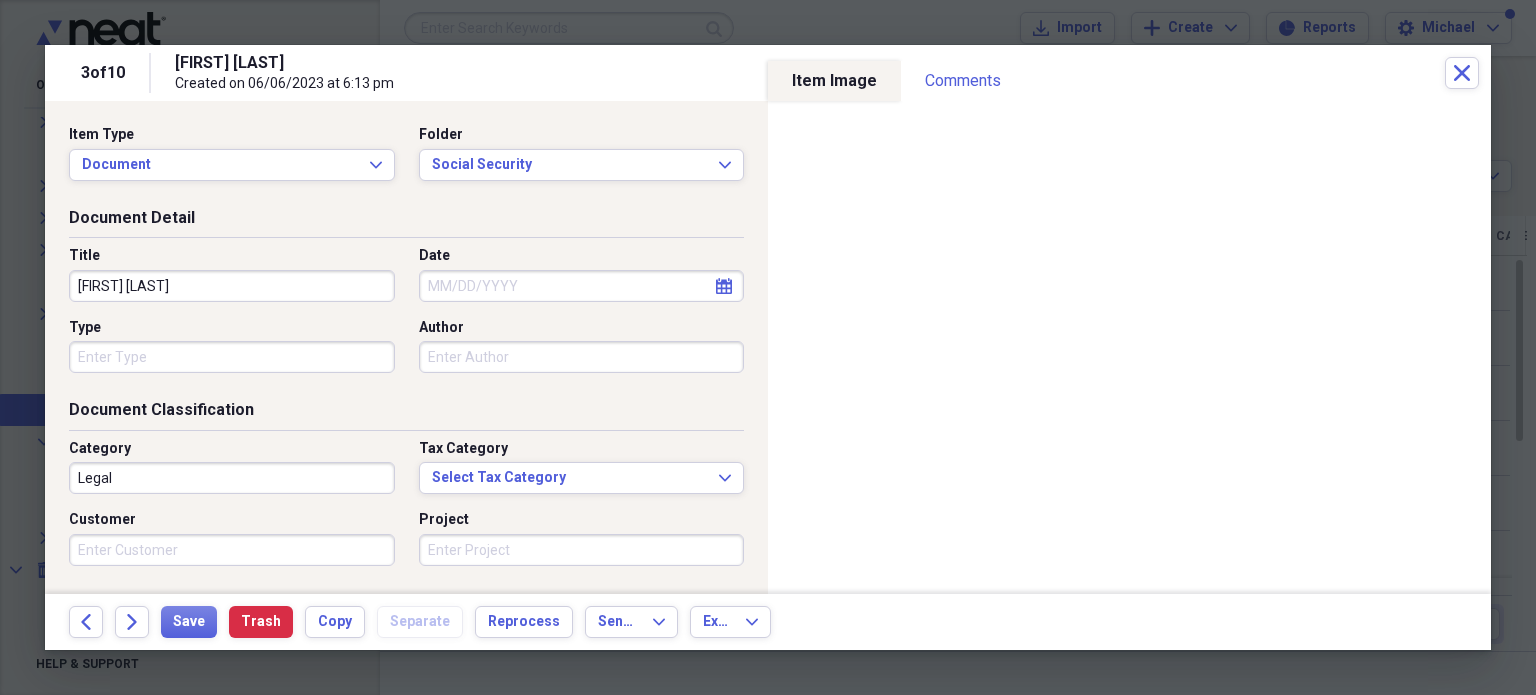 click on "3 of 10 [FIRST] [LAST] Created on 06/06/2023 at 6:13 pm Close" at bounding box center [768, 73] 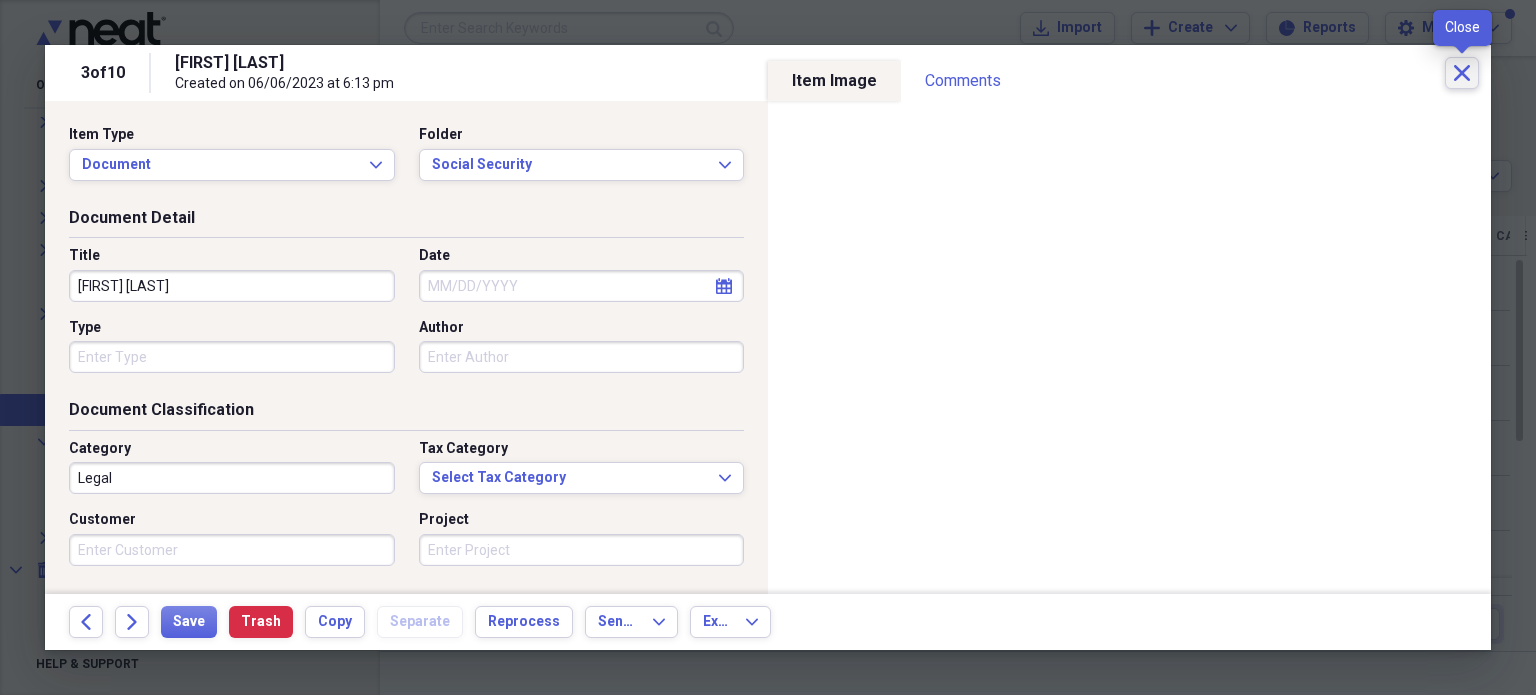 click on "Close" at bounding box center [1462, 73] 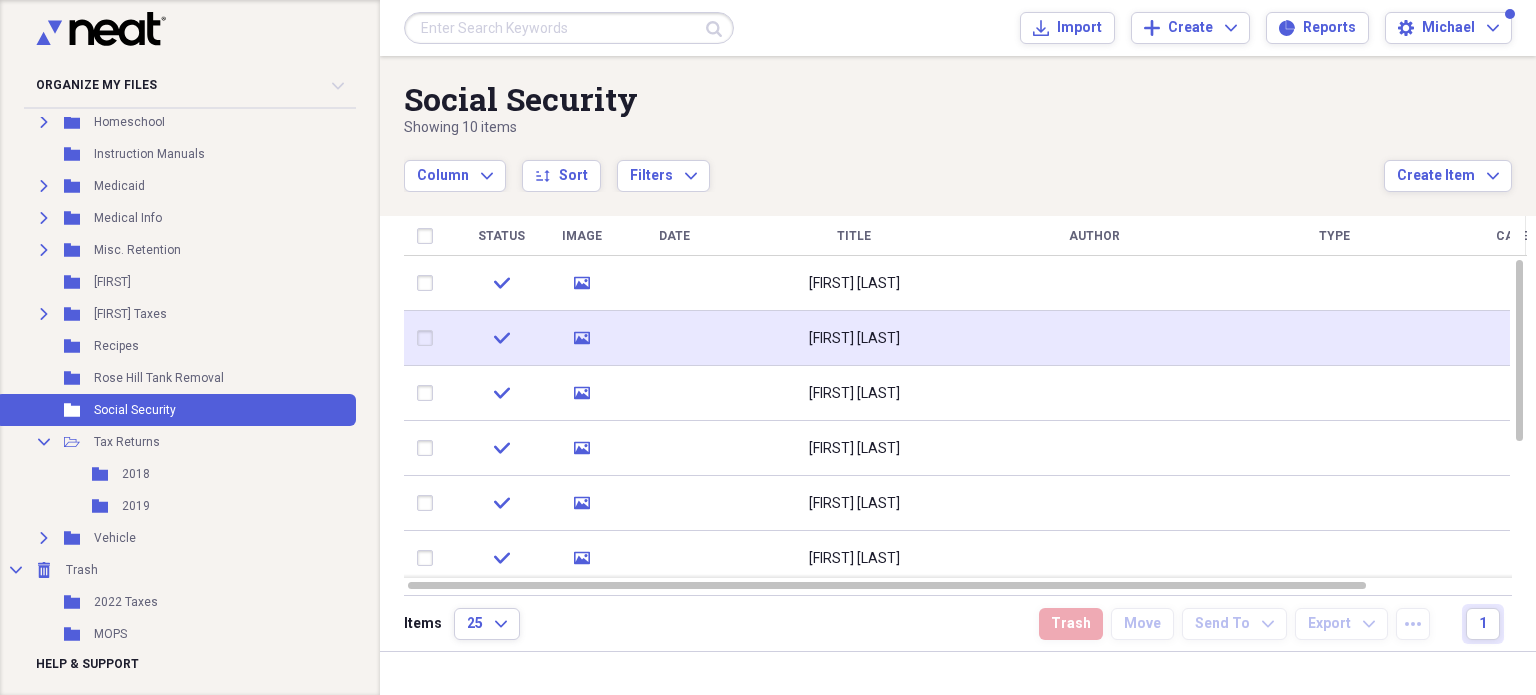 click on "[FIRST] [LAST]" at bounding box center [854, 338] 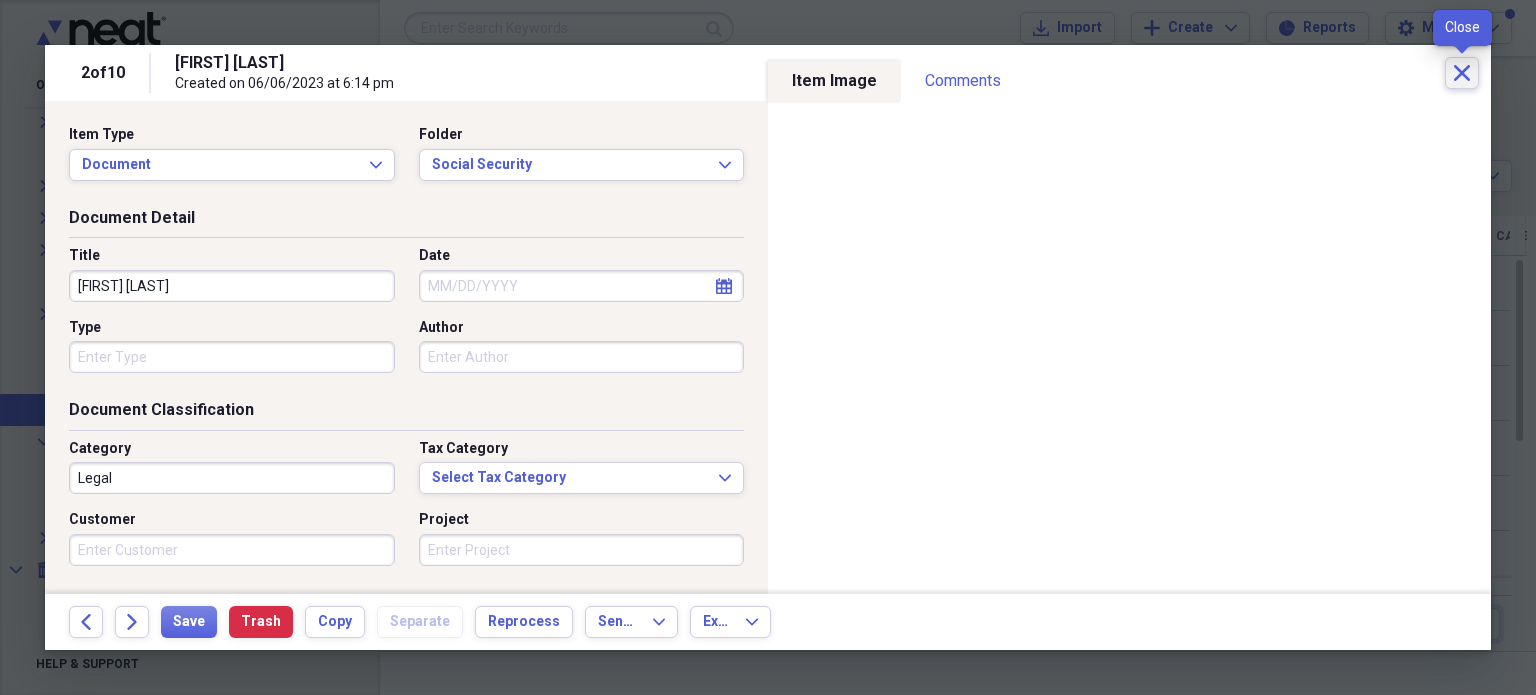 click on "Close" 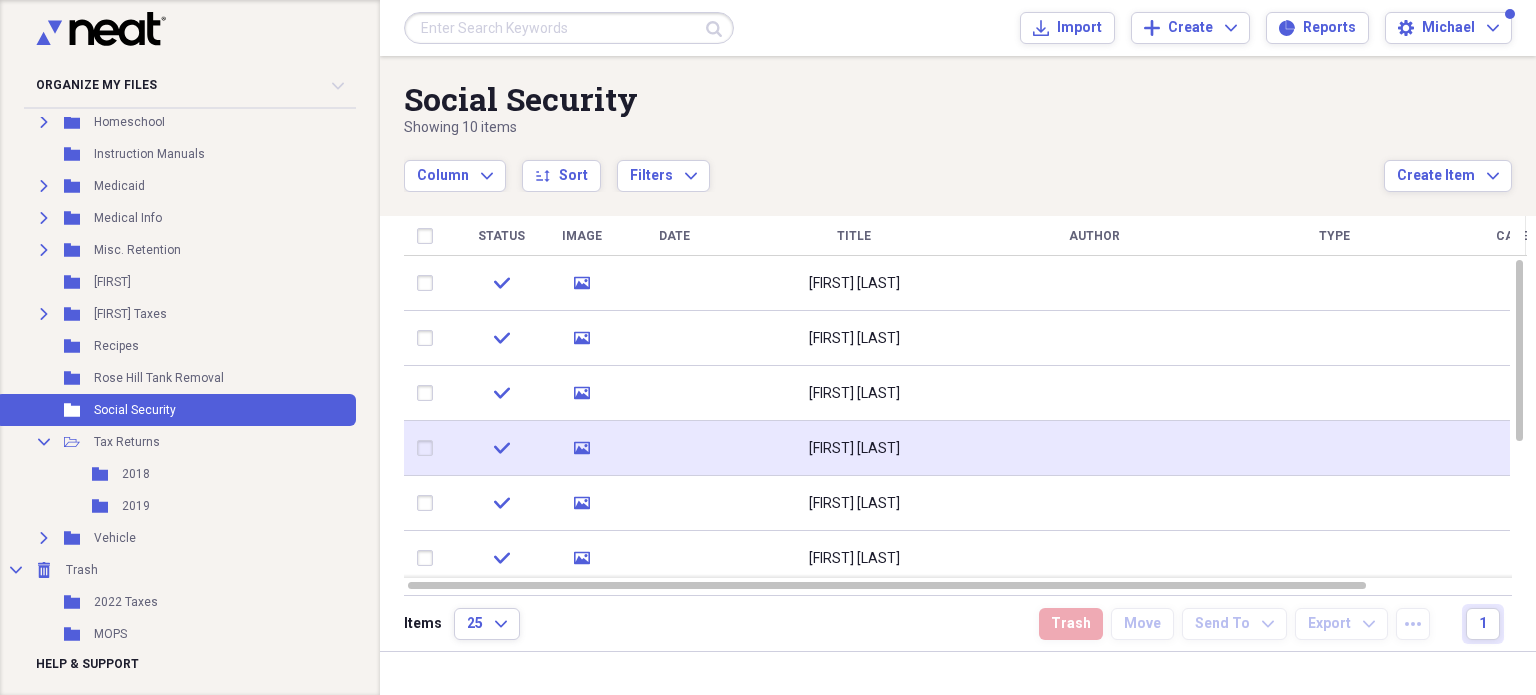 click on "[FIRST] [LAST]" at bounding box center [854, 449] 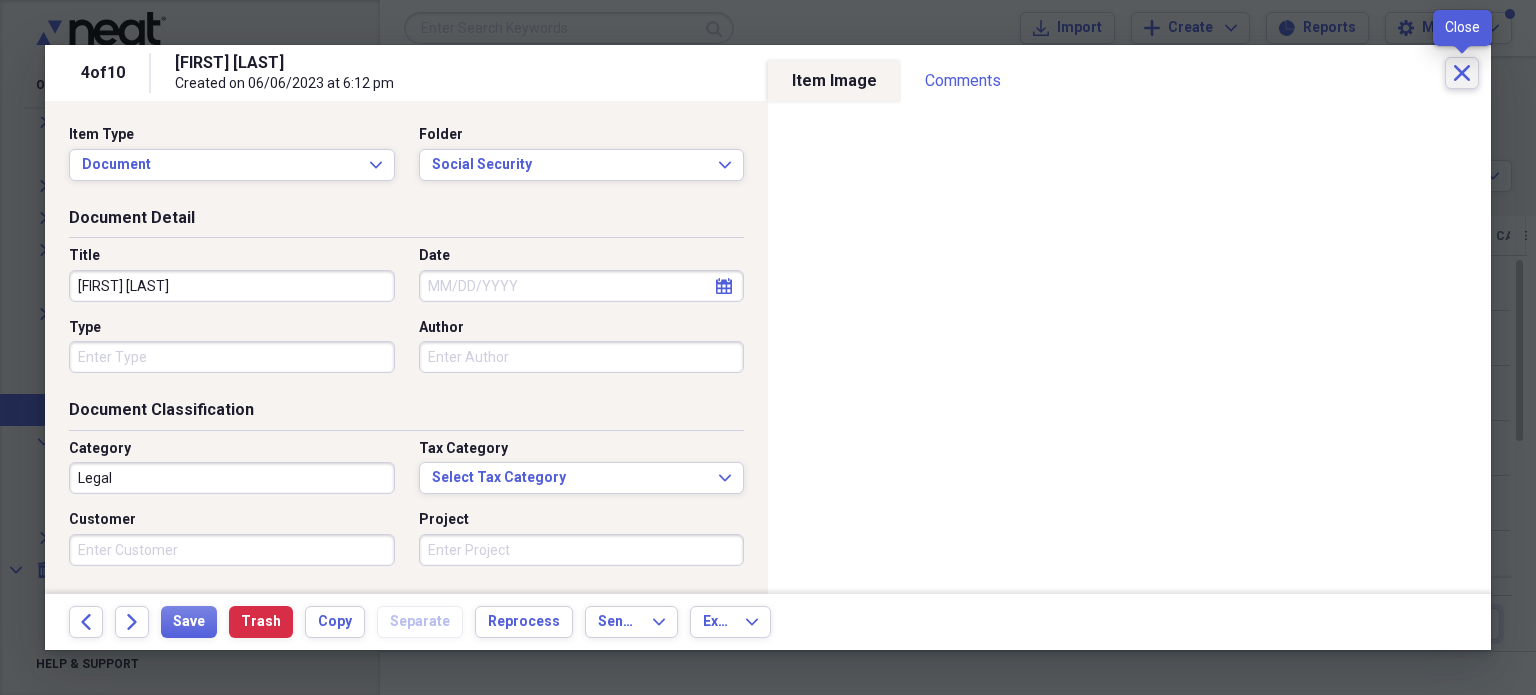 click on "Close" 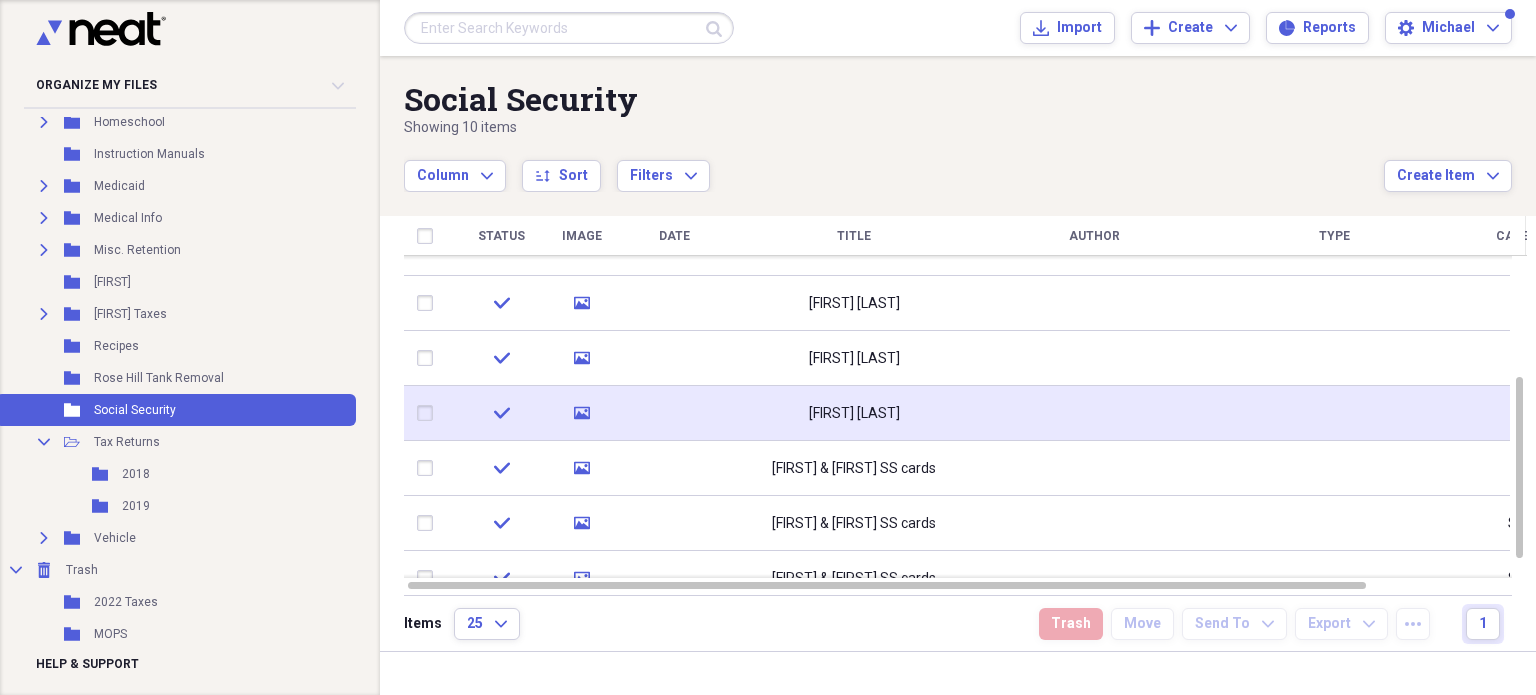 click on "[FIRST] [LAST]" at bounding box center (854, 414) 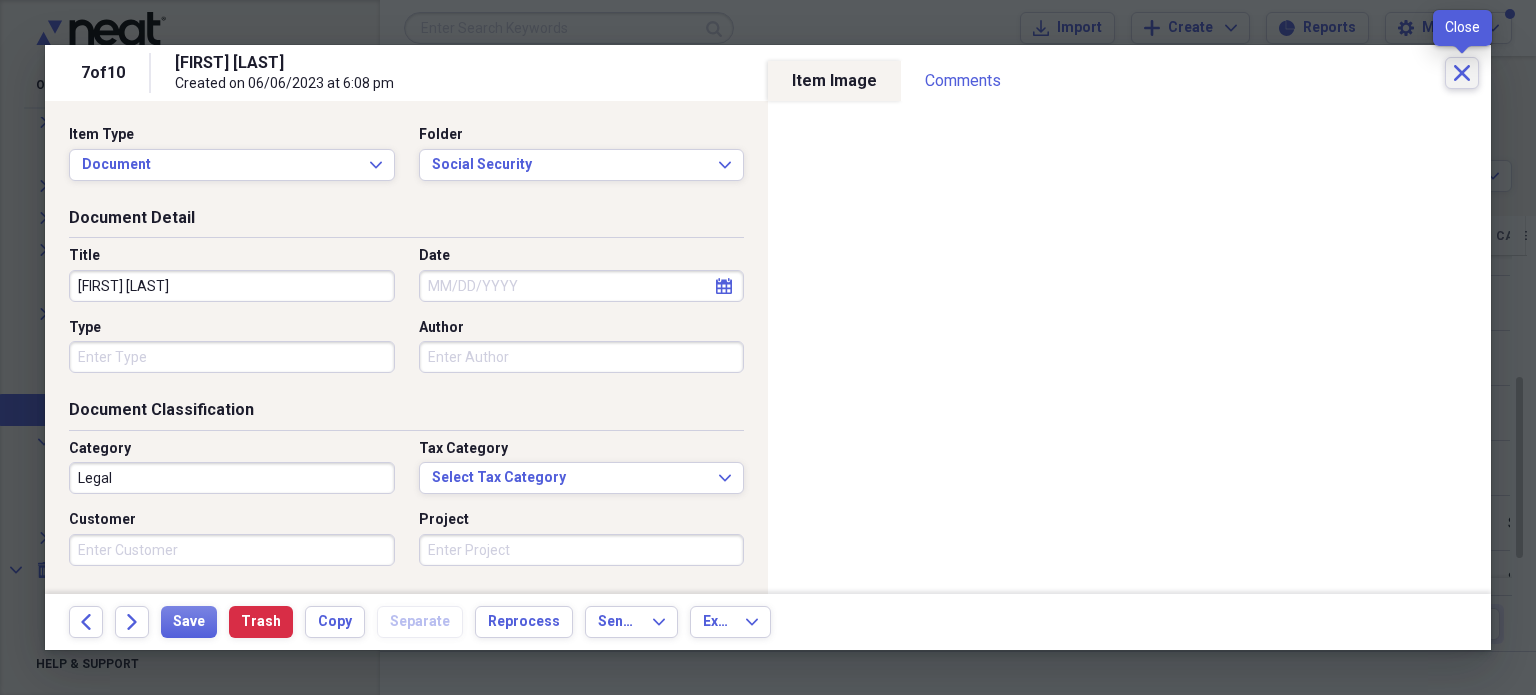 click on "Close" 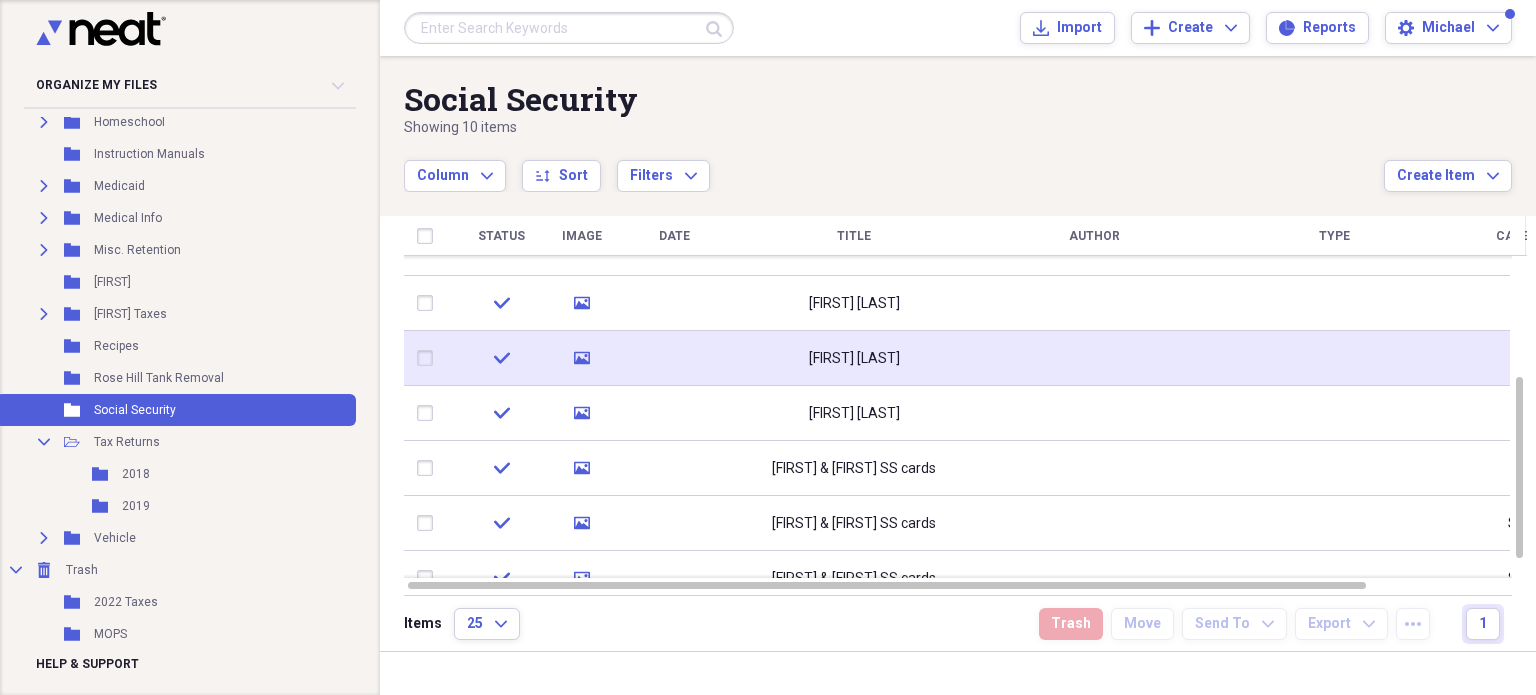 click on "[FIRST] [LAST]" at bounding box center (854, 358) 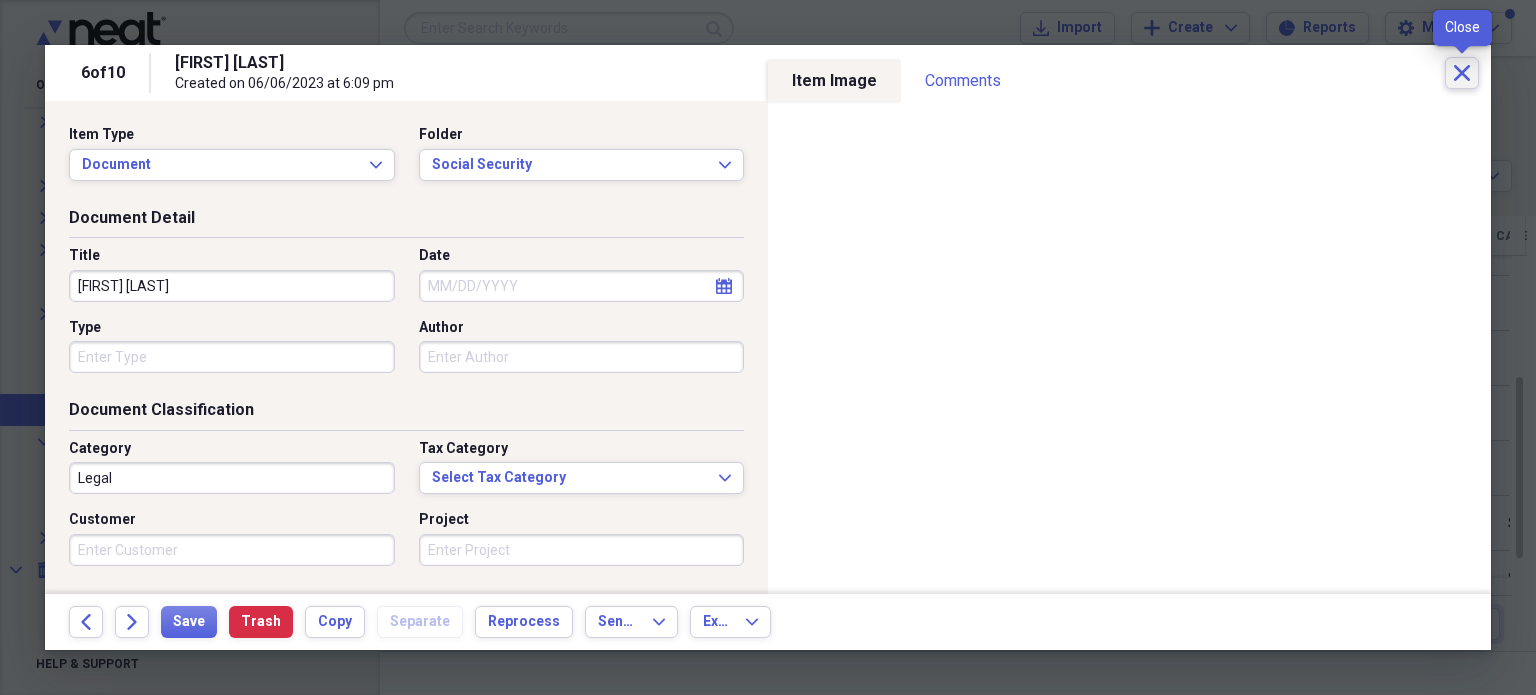 click on "Close" 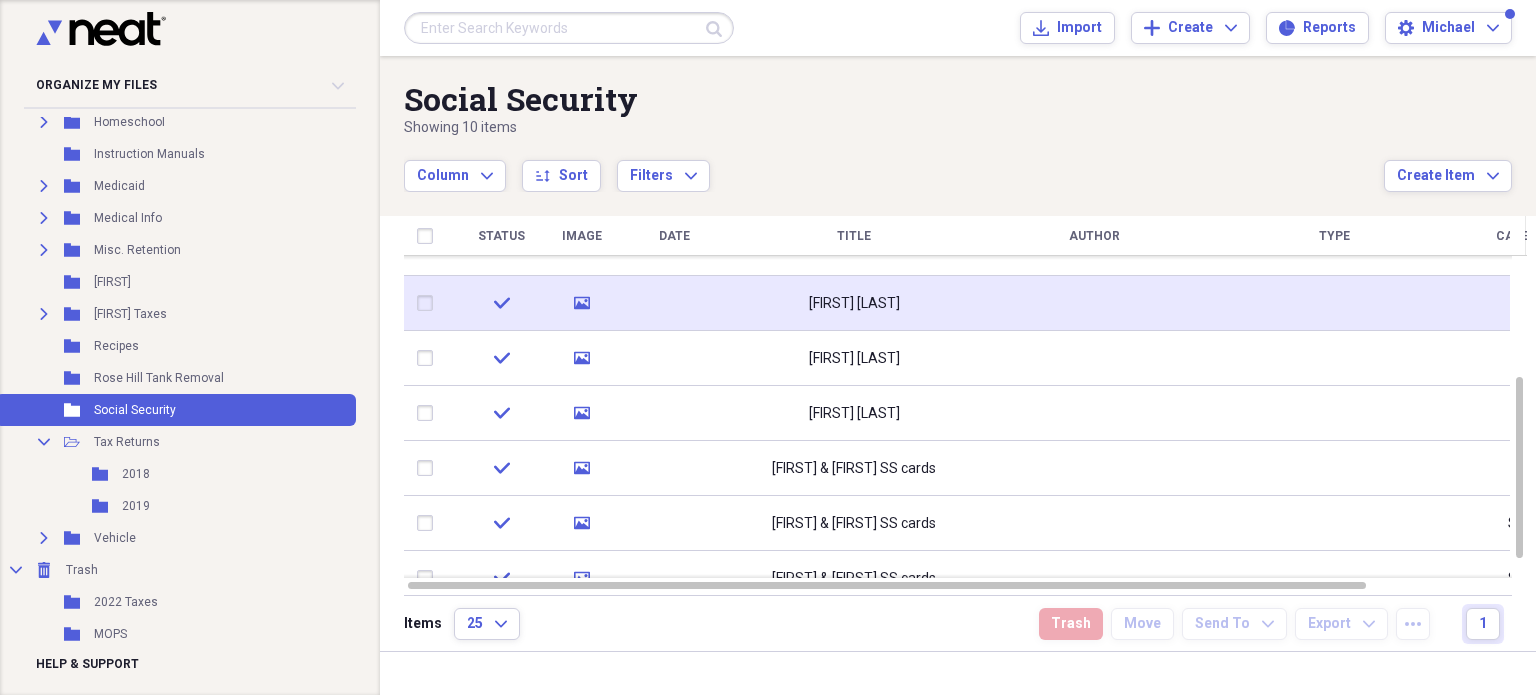 click on "[FIRST] [LAST]" at bounding box center (854, 303) 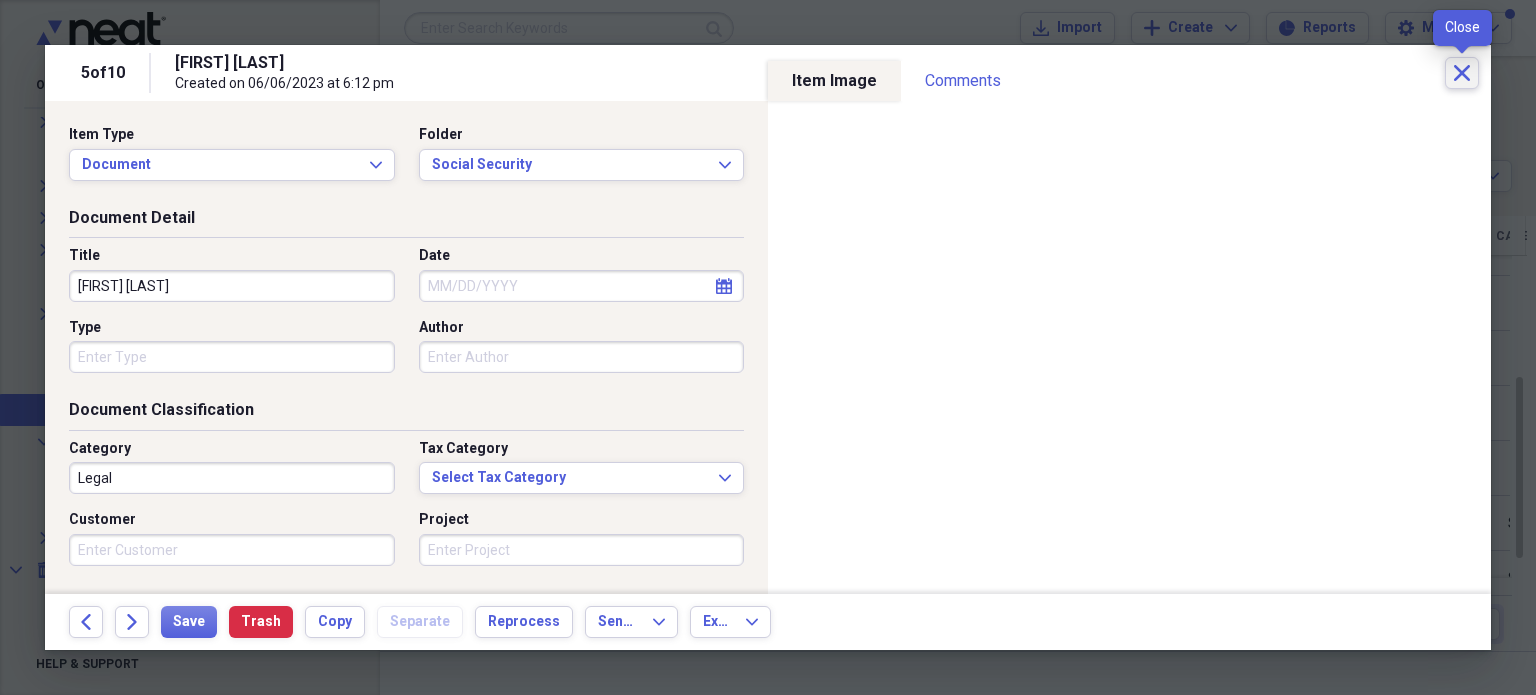 click on "Close" at bounding box center [1462, 73] 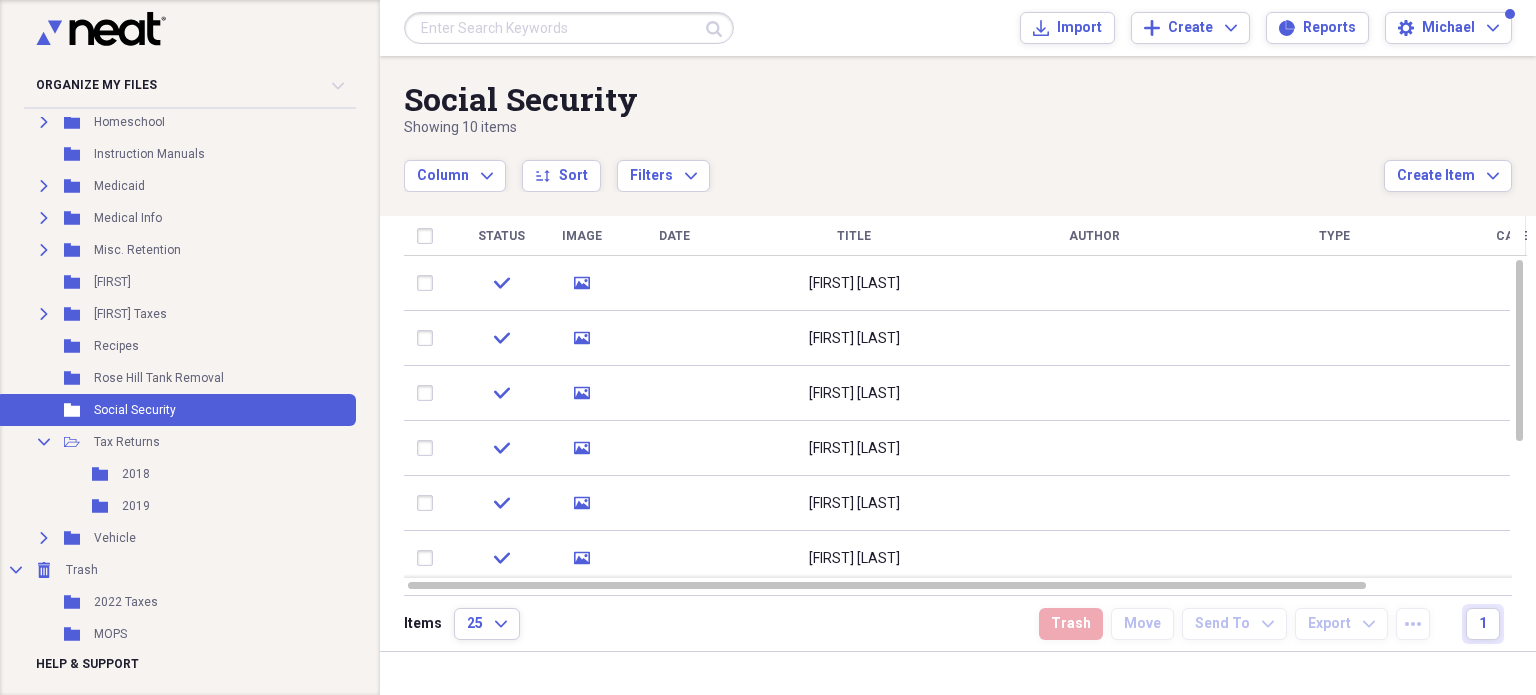 click at bounding box center [1094, 393] 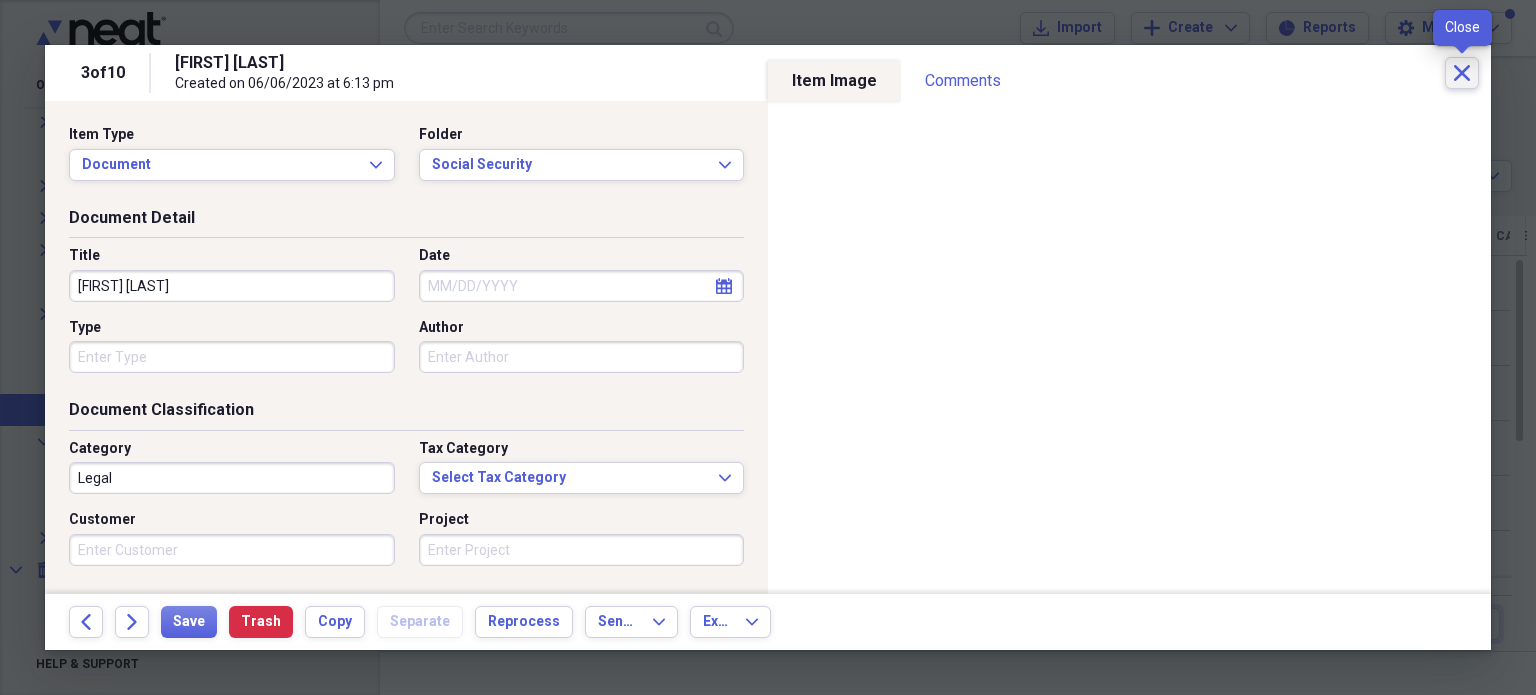 click 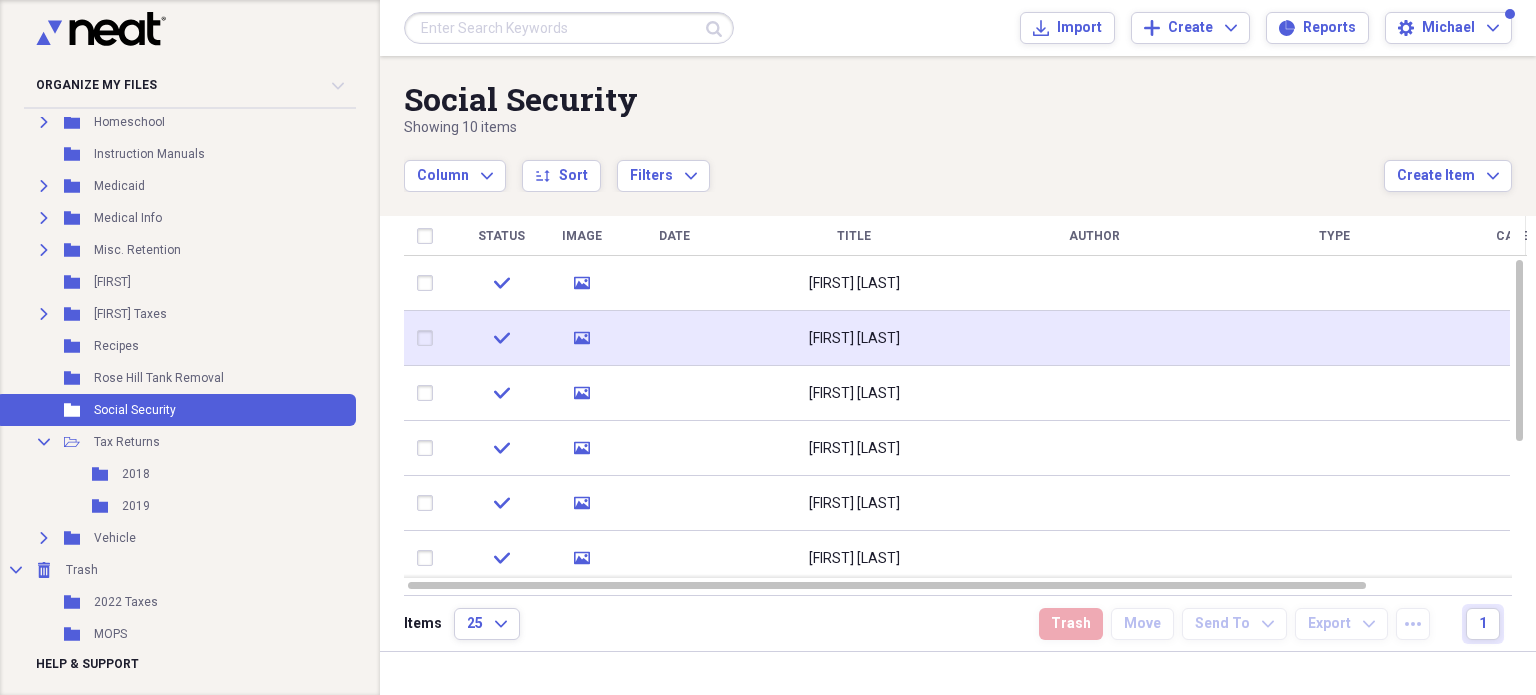 click on "[FIRST] [LAST]" at bounding box center (854, 338) 